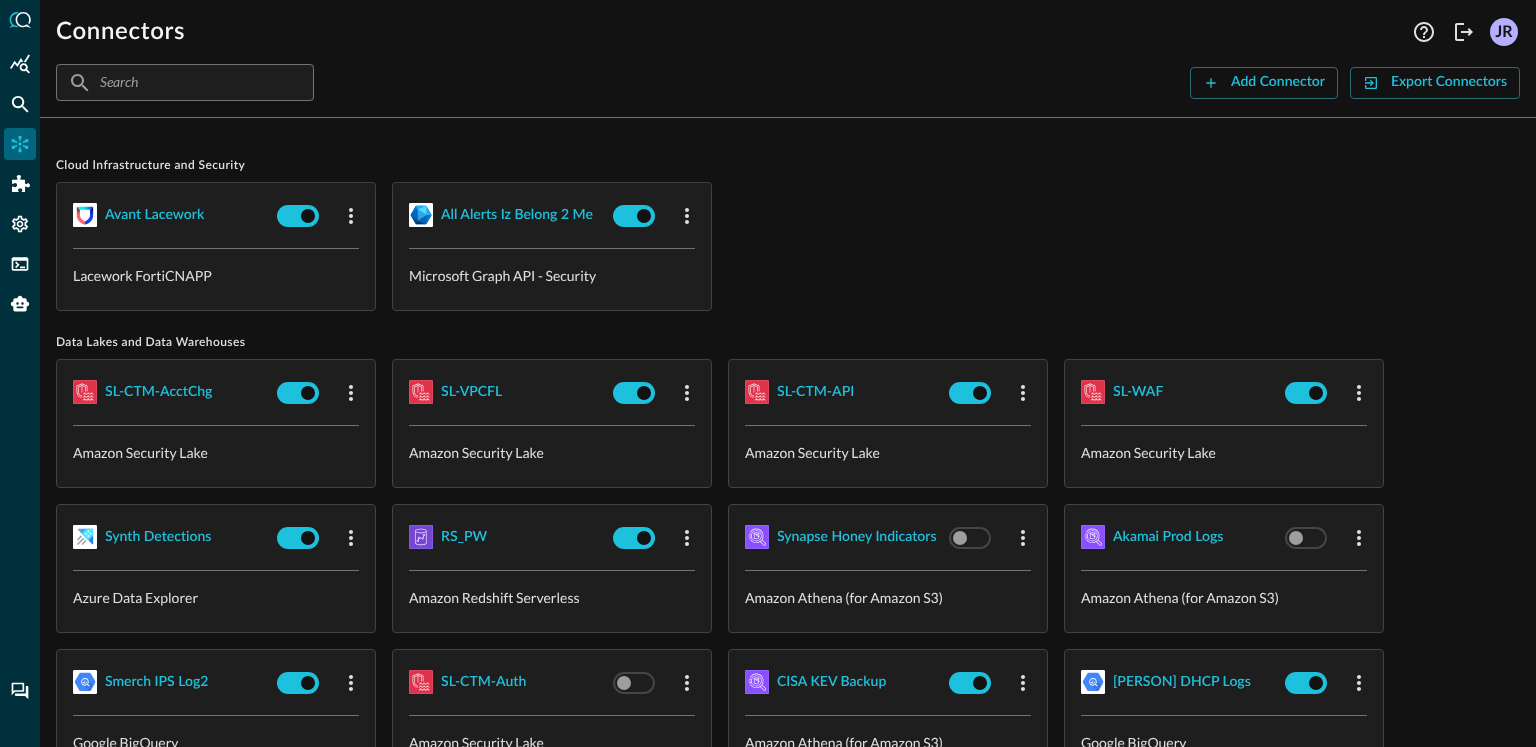 scroll, scrollTop: 0, scrollLeft: 0, axis: both 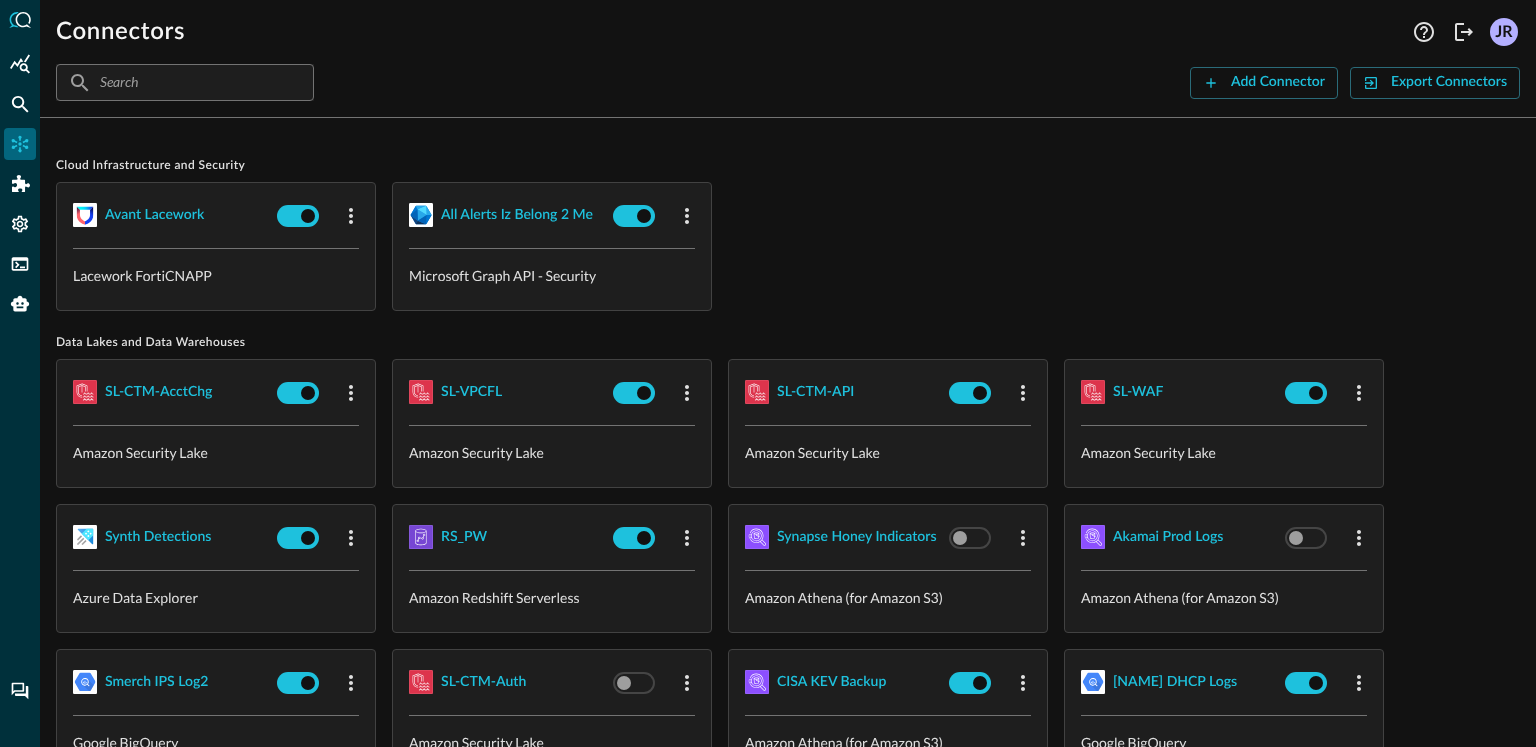 click on "Avant Lacework Lacework FortiCNAPP all alerts iz belong 2 me Microsoft Graph API - Security" at bounding box center [788, 246] 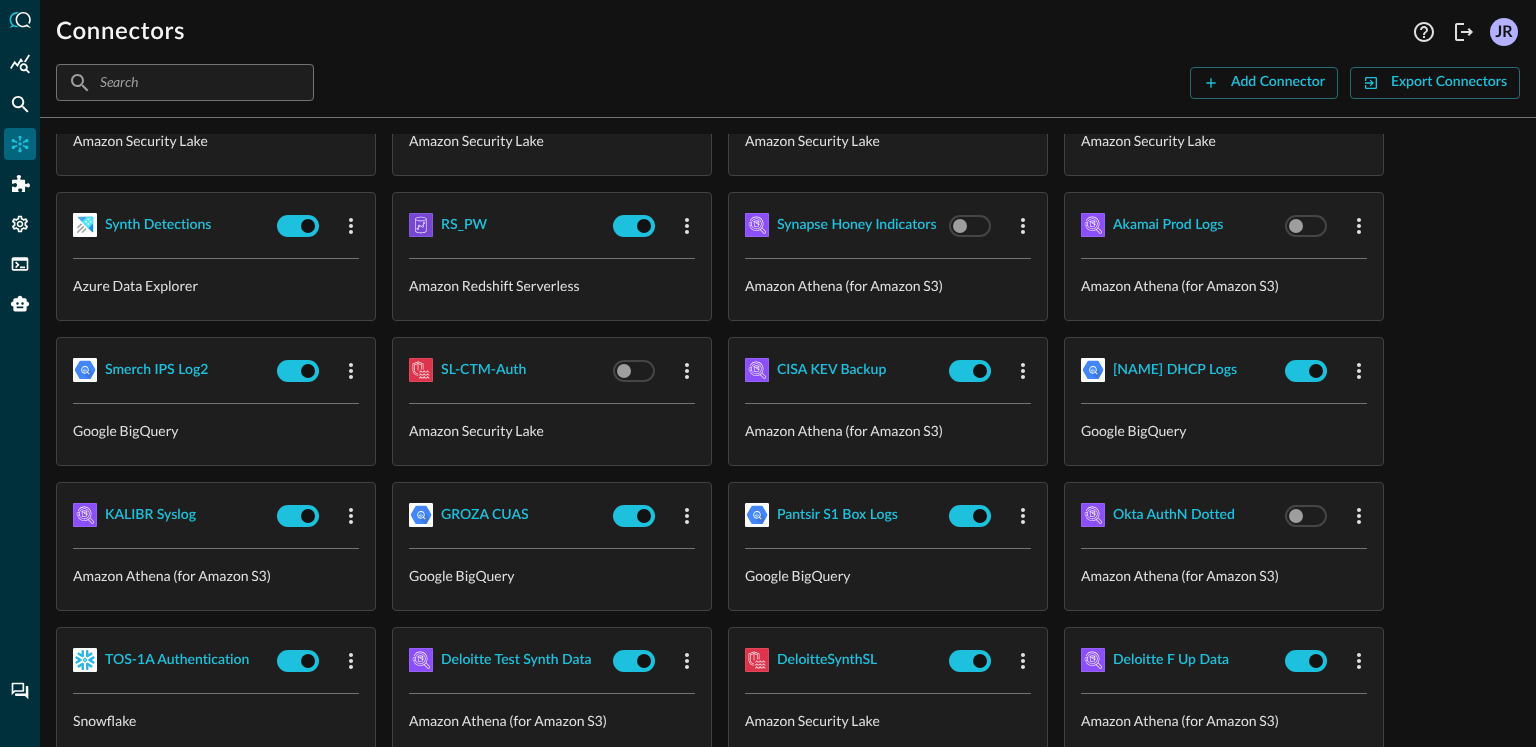 scroll, scrollTop: 864, scrollLeft: 0, axis: vertical 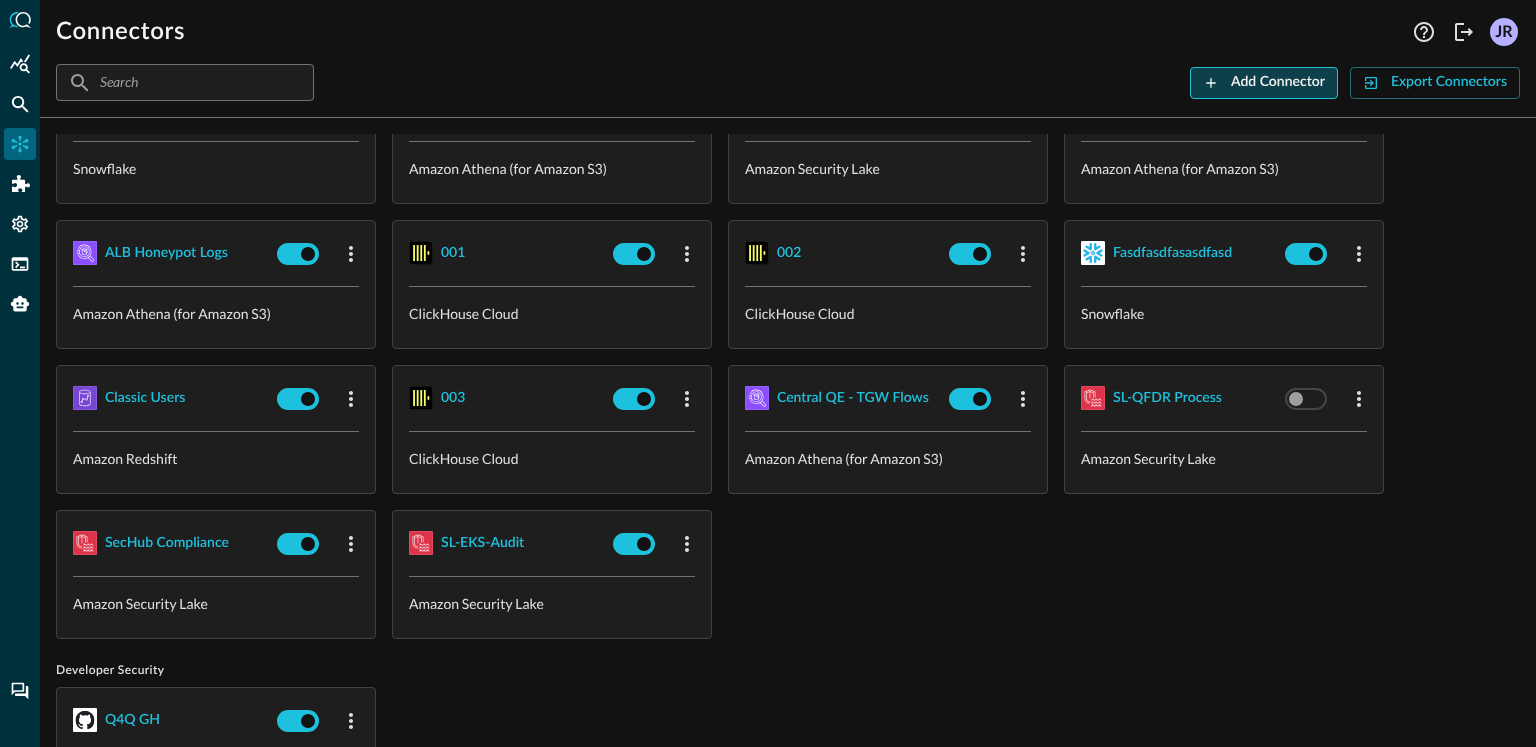 click on "Add Connector" at bounding box center (1278, 82) 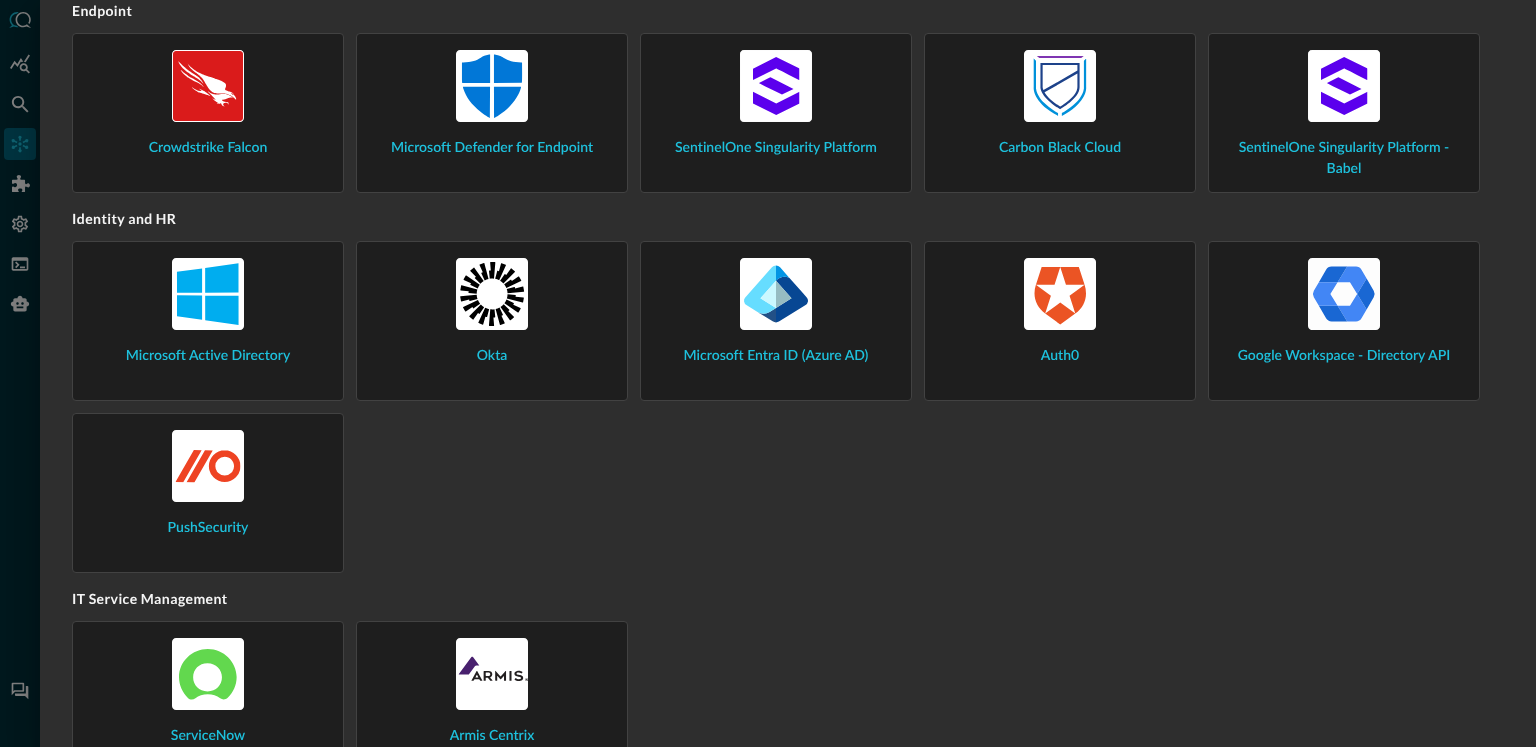 scroll, scrollTop: 1303, scrollLeft: 0, axis: vertical 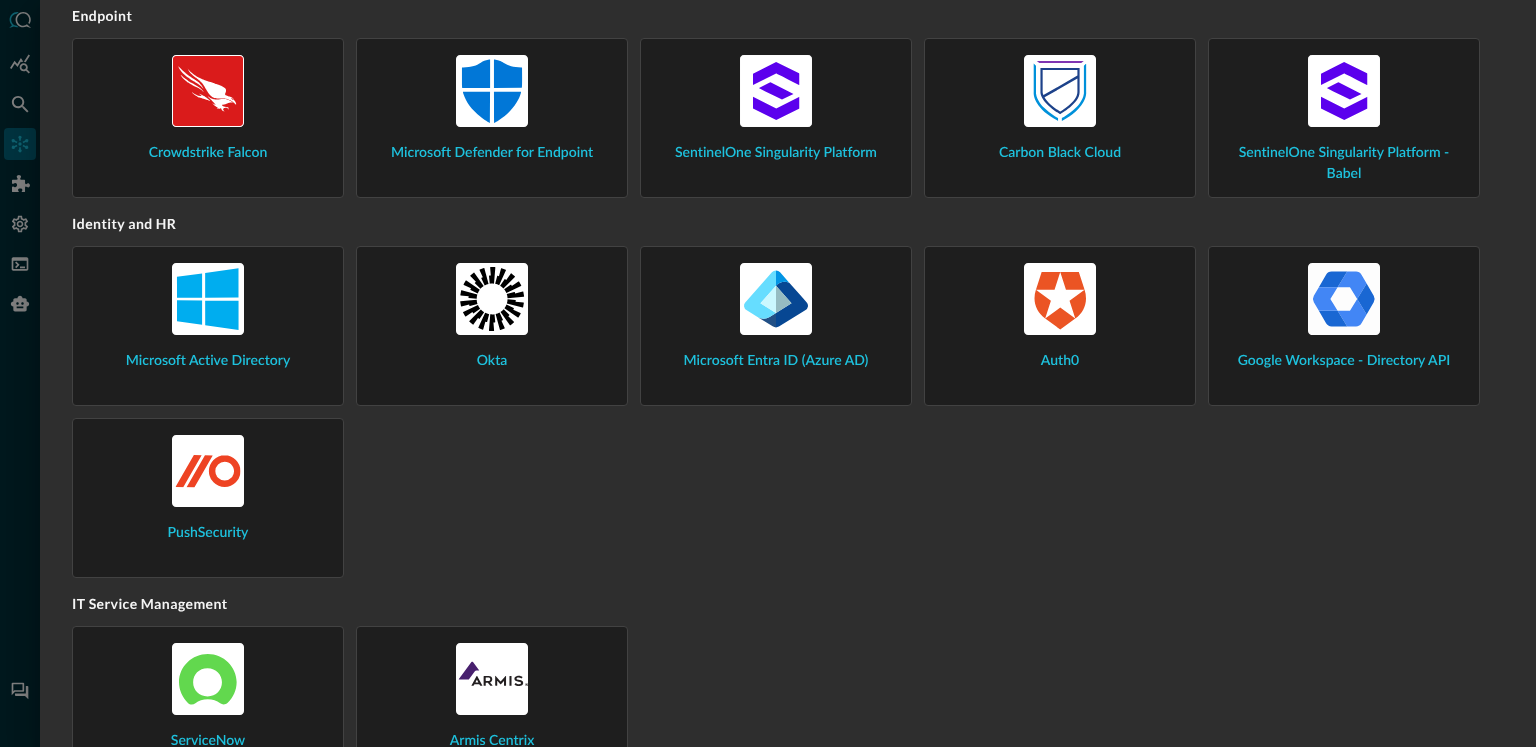 click on "PushSecurity" at bounding box center [208, 493] 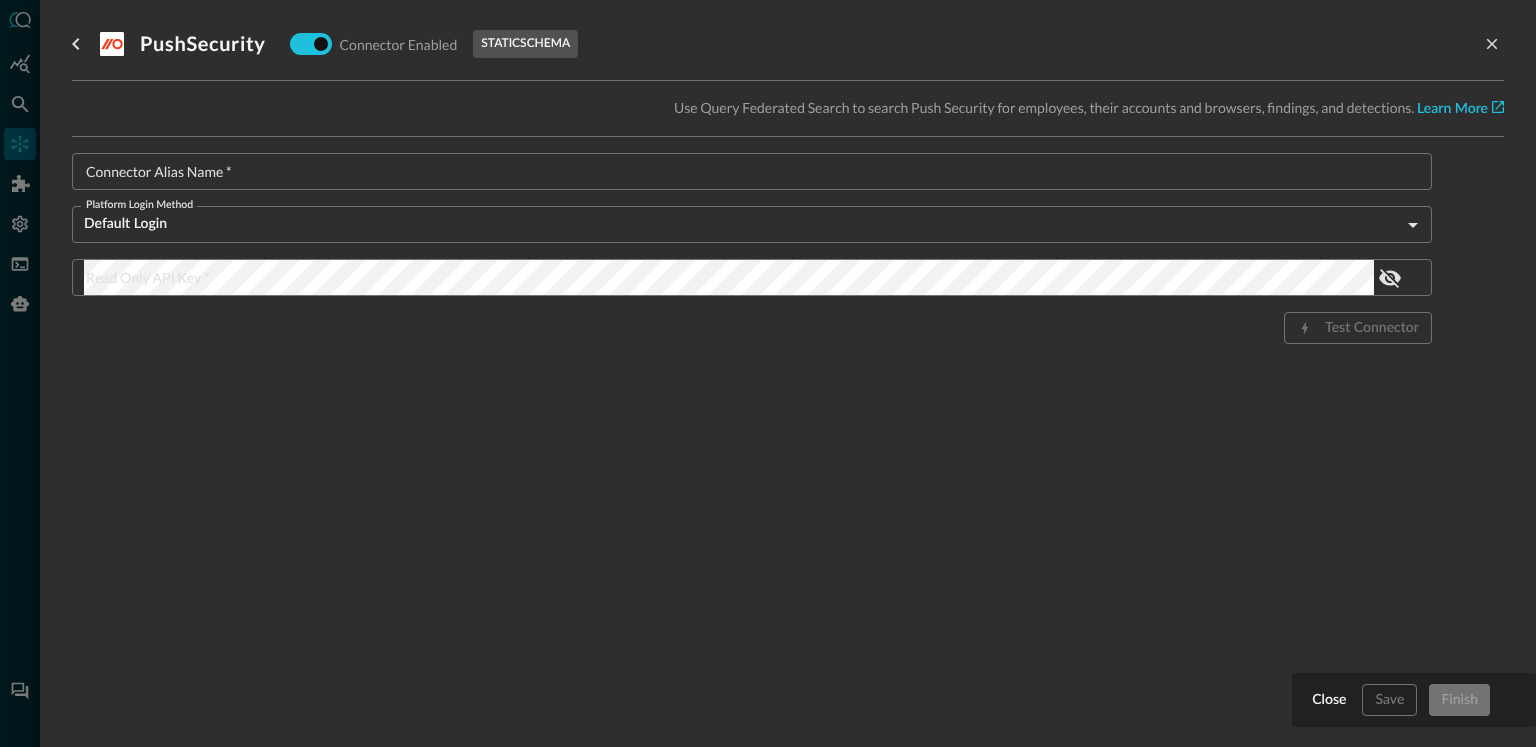 click on "Connector Alias Name   *" at bounding box center [758, 171] 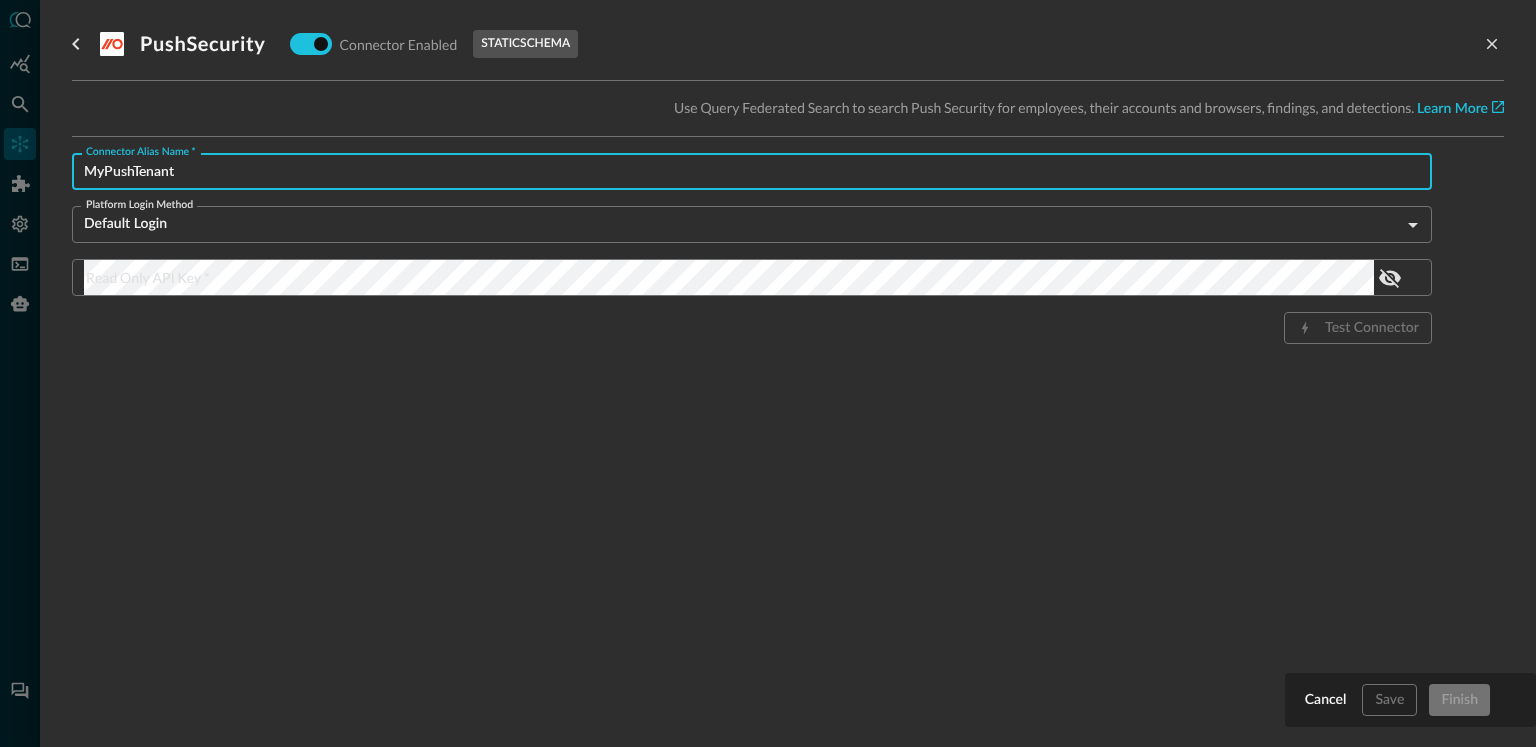 type on "MyPushTenant" 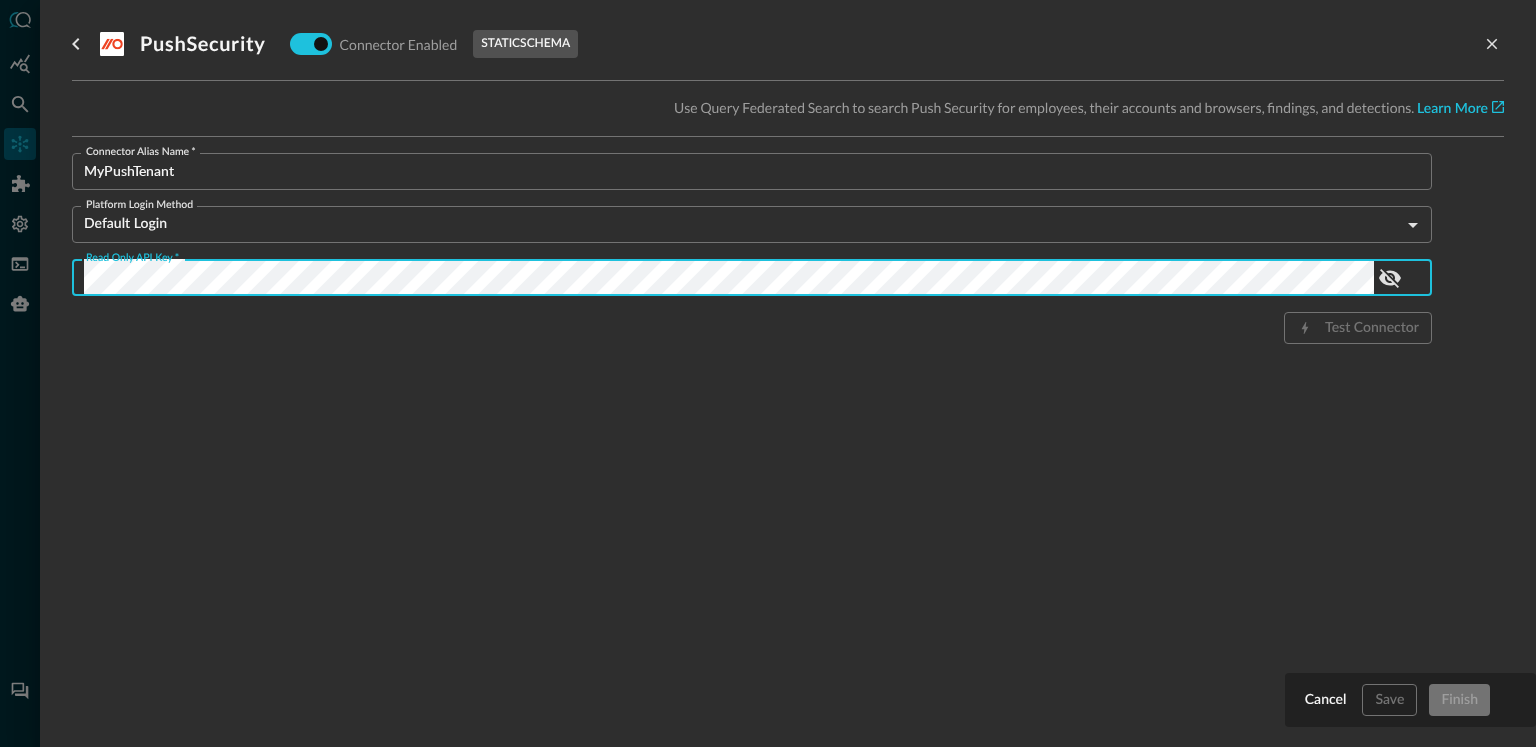 click on "Connector Enabled static  schema Use Query Federated Search to search Push Security for employees, their accounts and browsers, findings, and detections.   Learn More Connector Alias Name   * [NAME] Connector Alias Name   * Platform Login Method Default Login defaultLogin Platform Login Method Read Only API Key   * Read Only API Key   * Test Connector" at bounding box center [788, 361] 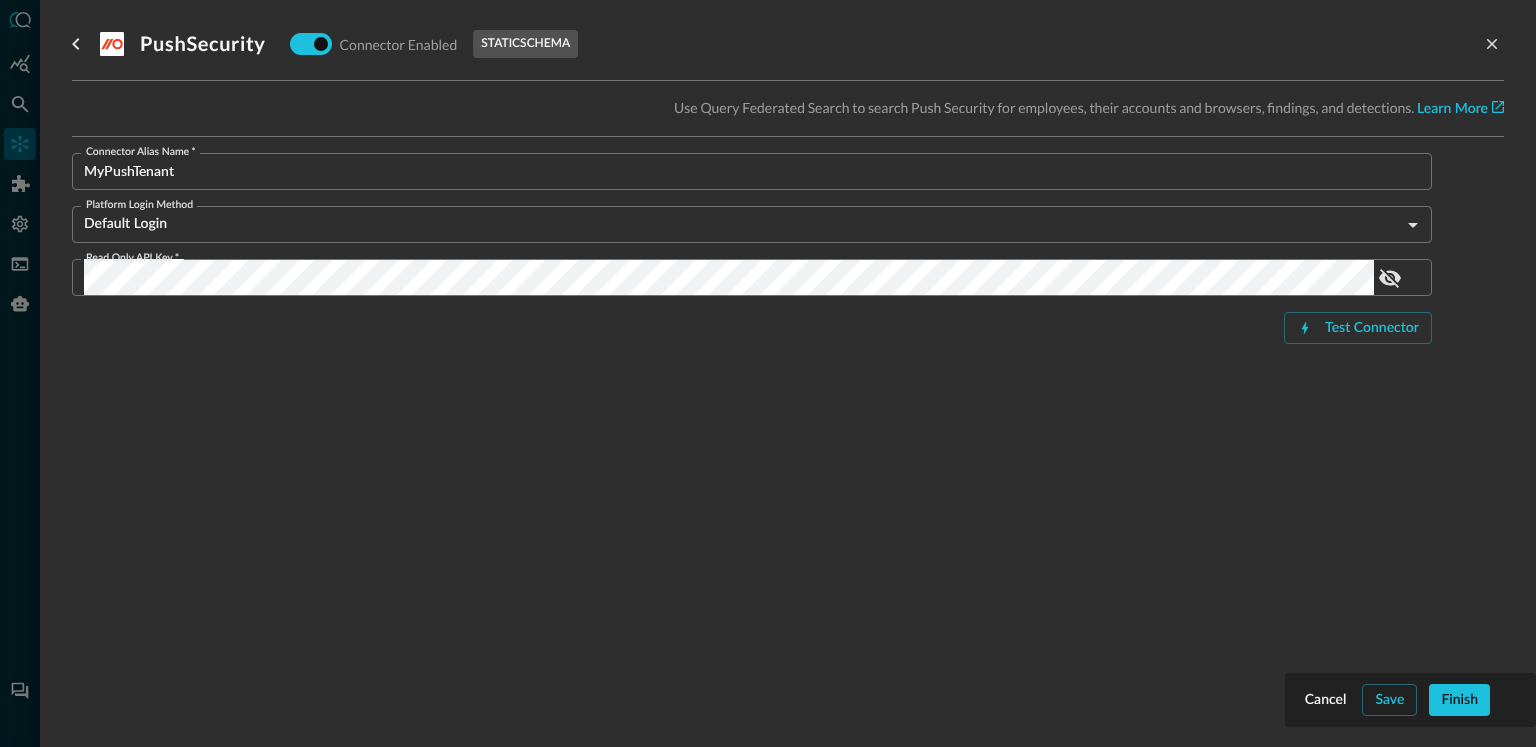 click at bounding box center (768, 373) 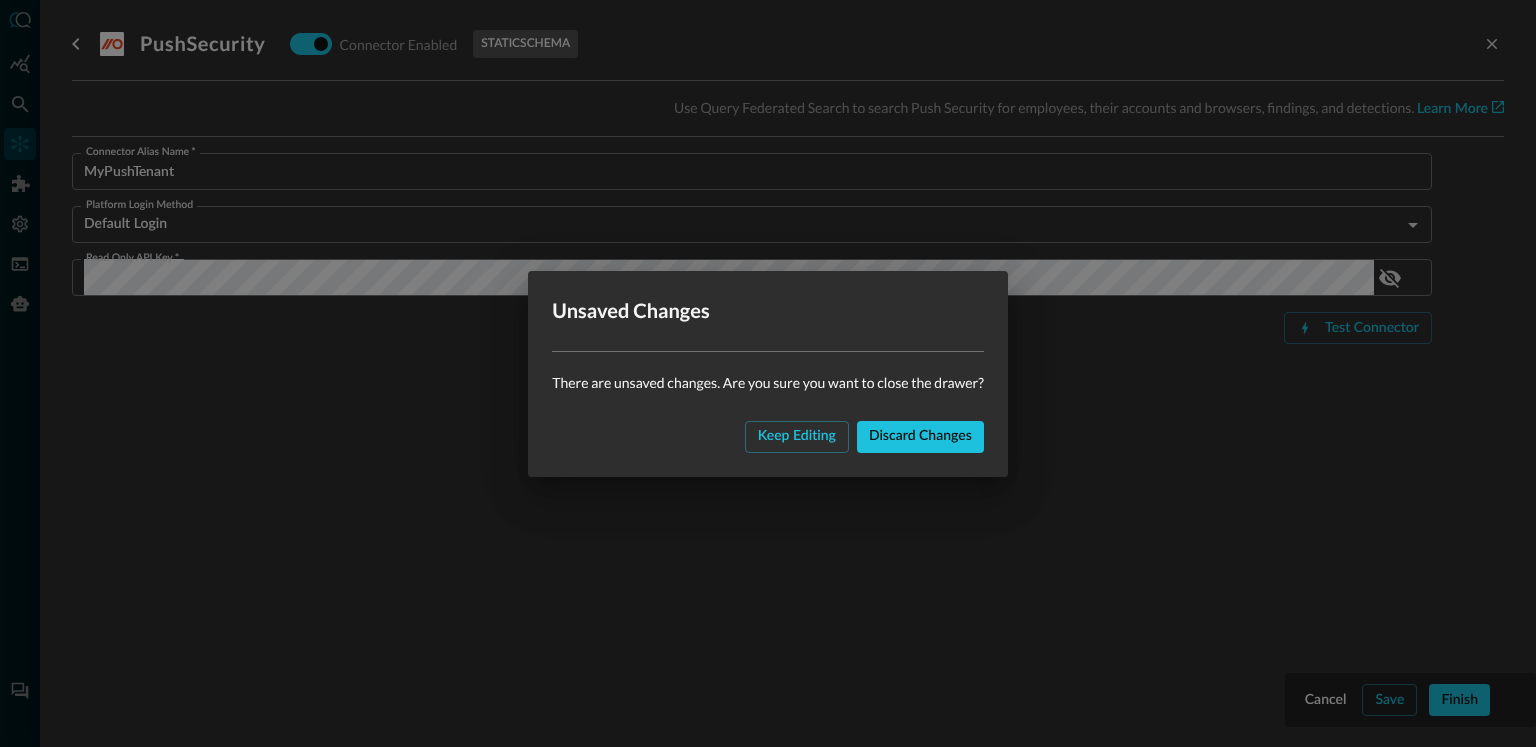 click on "Unsaved Changes There are unsaved changes. Are you sure you want to close the drawer? Keep editing Discard changes" at bounding box center (768, 373) 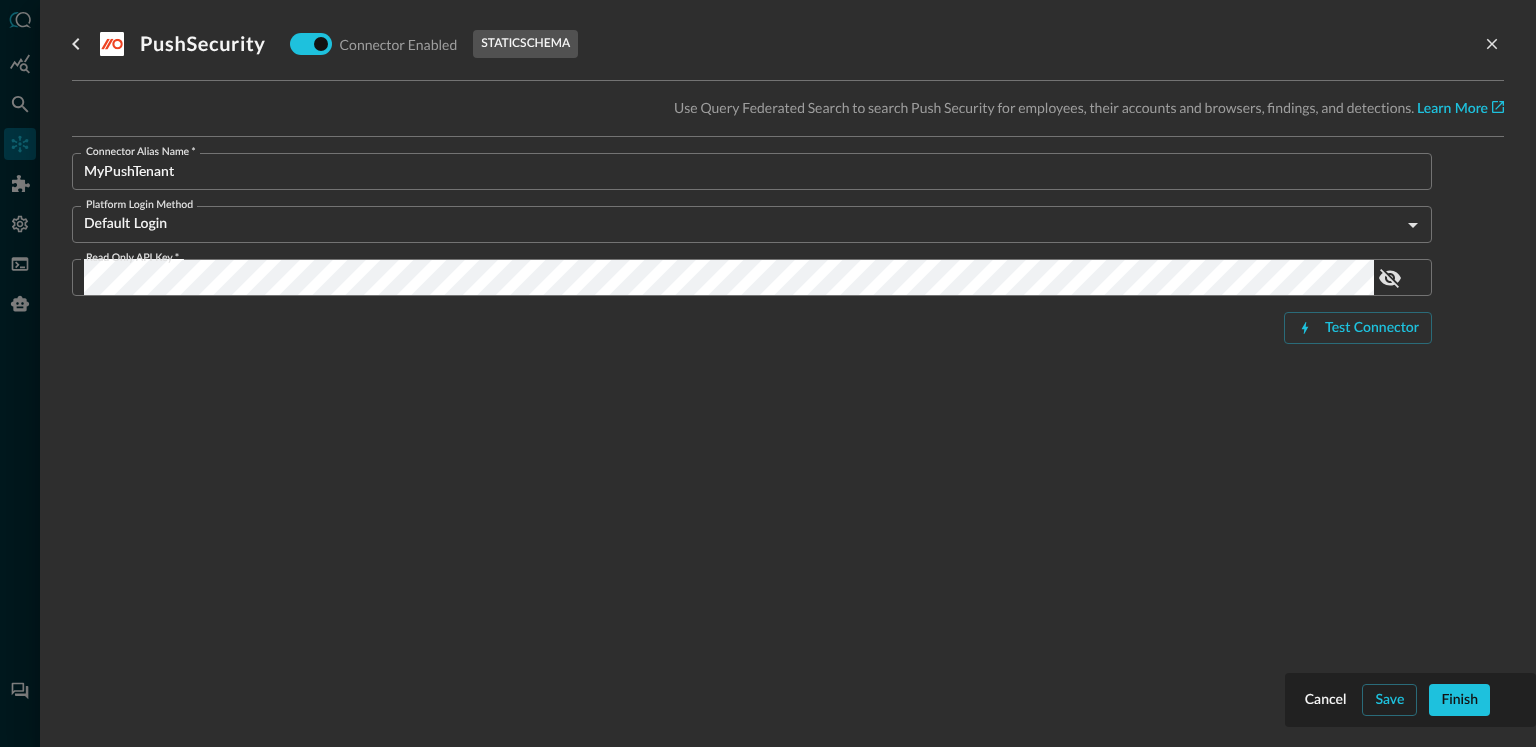 click on "Connector Enabled static  schema Use Query Federated Search to search Push Security for employees, their accounts and browsers, findings, and detections.   Learn More Connector Alias Name   * [NAME] Connector Alias Name   * Platform Login Method Default Login defaultLogin Platform Login Method Read Only API Key   * Read Only API Key   * Test Connector" at bounding box center [788, 361] 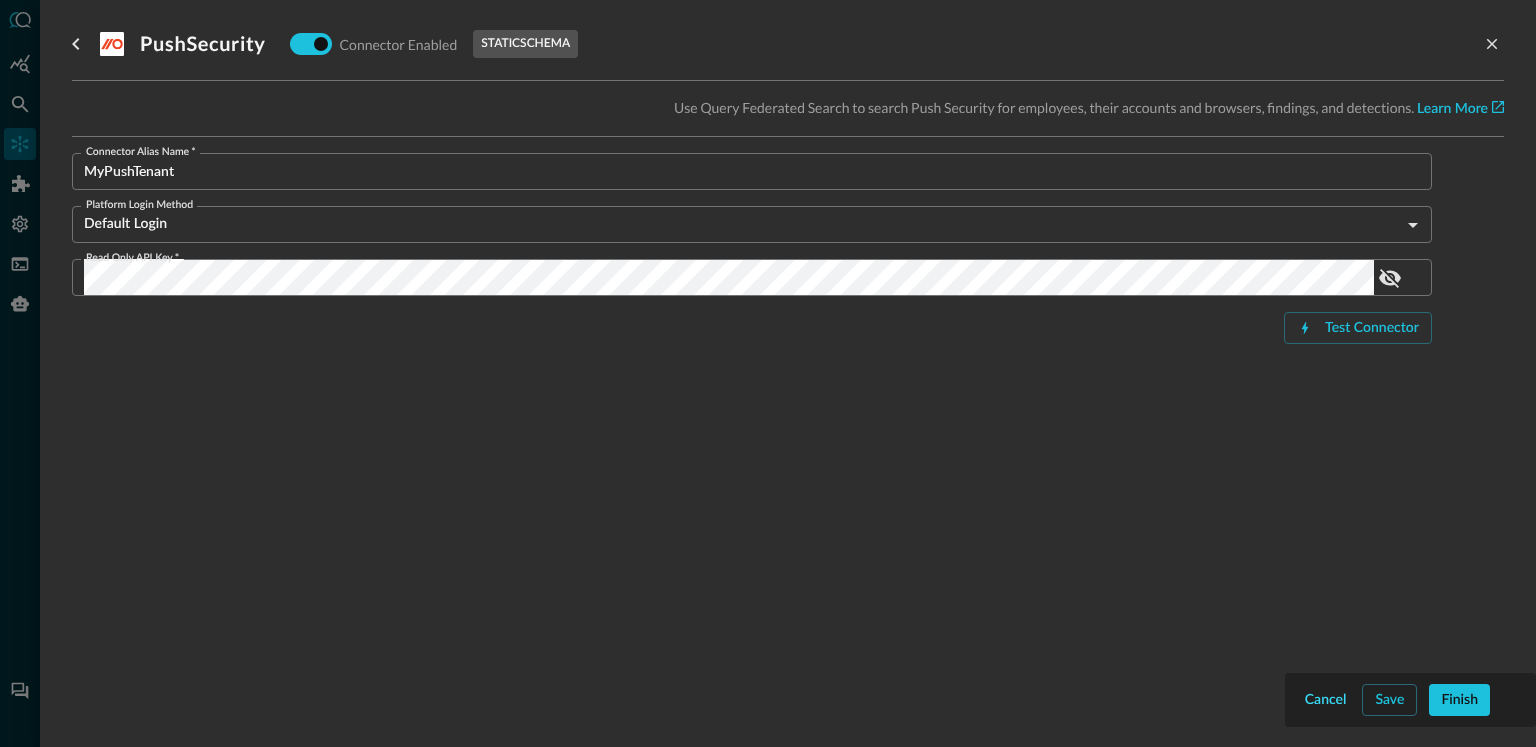 click on "Cancel" at bounding box center [1326, 700] 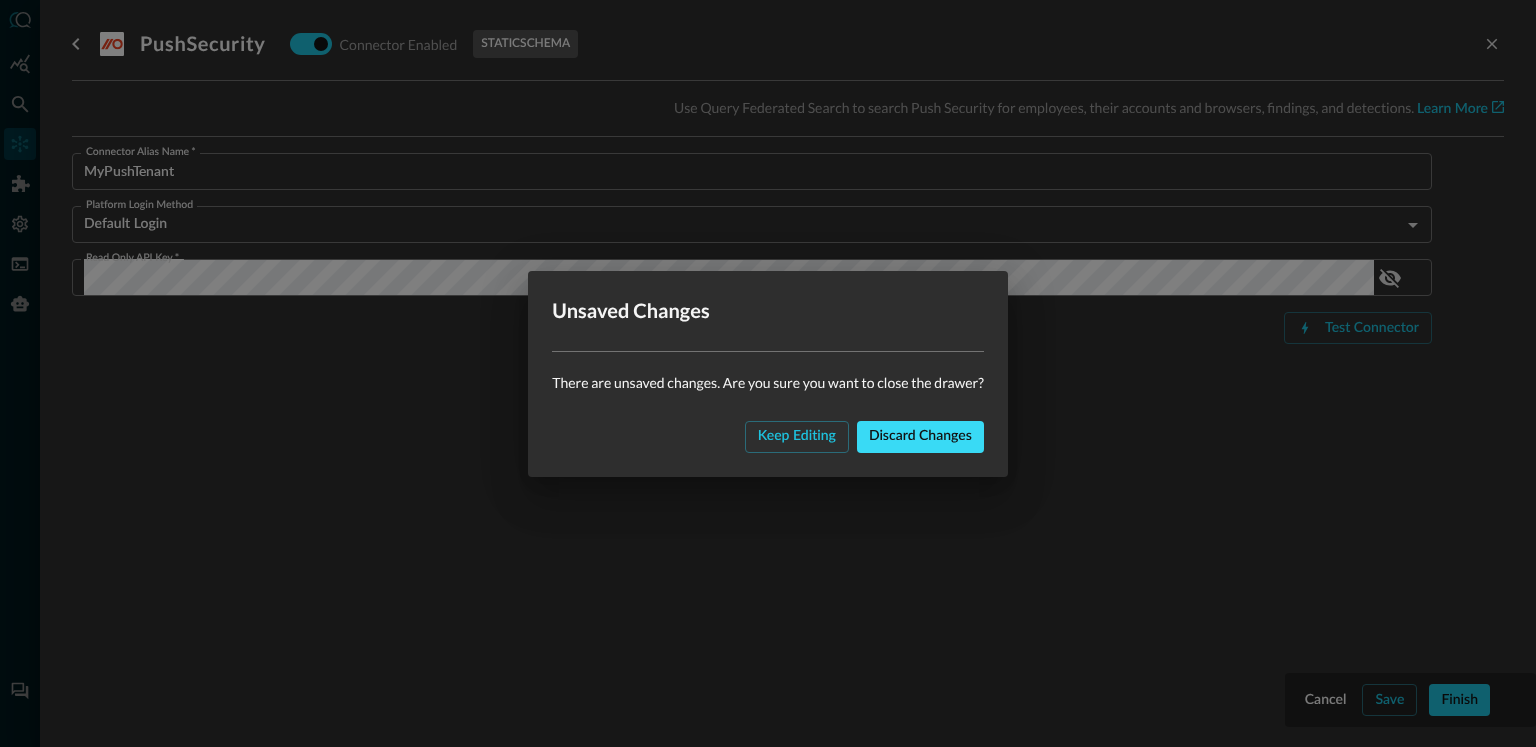 click on "Discard changes" at bounding box center [920, 436] 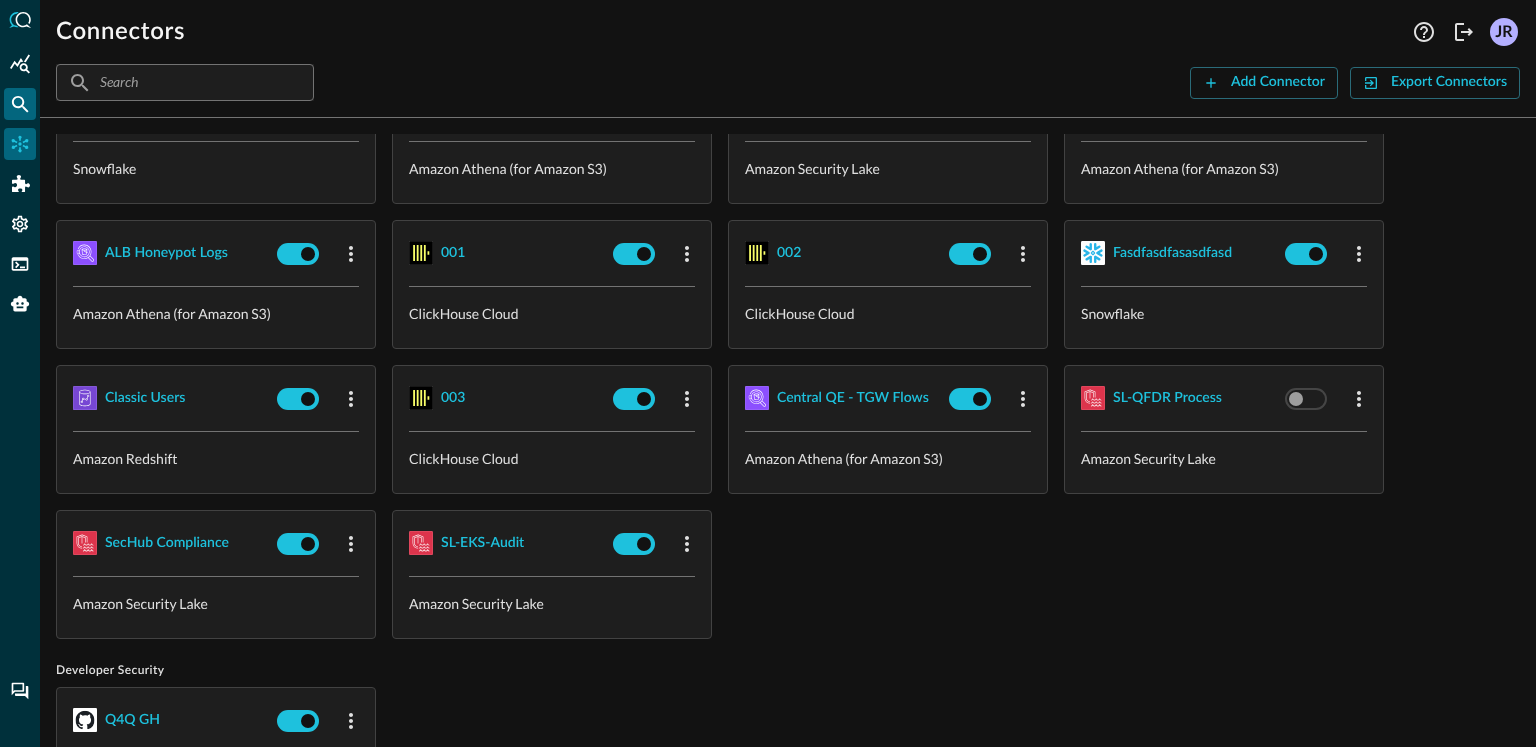click at bounding box center [20, 104] 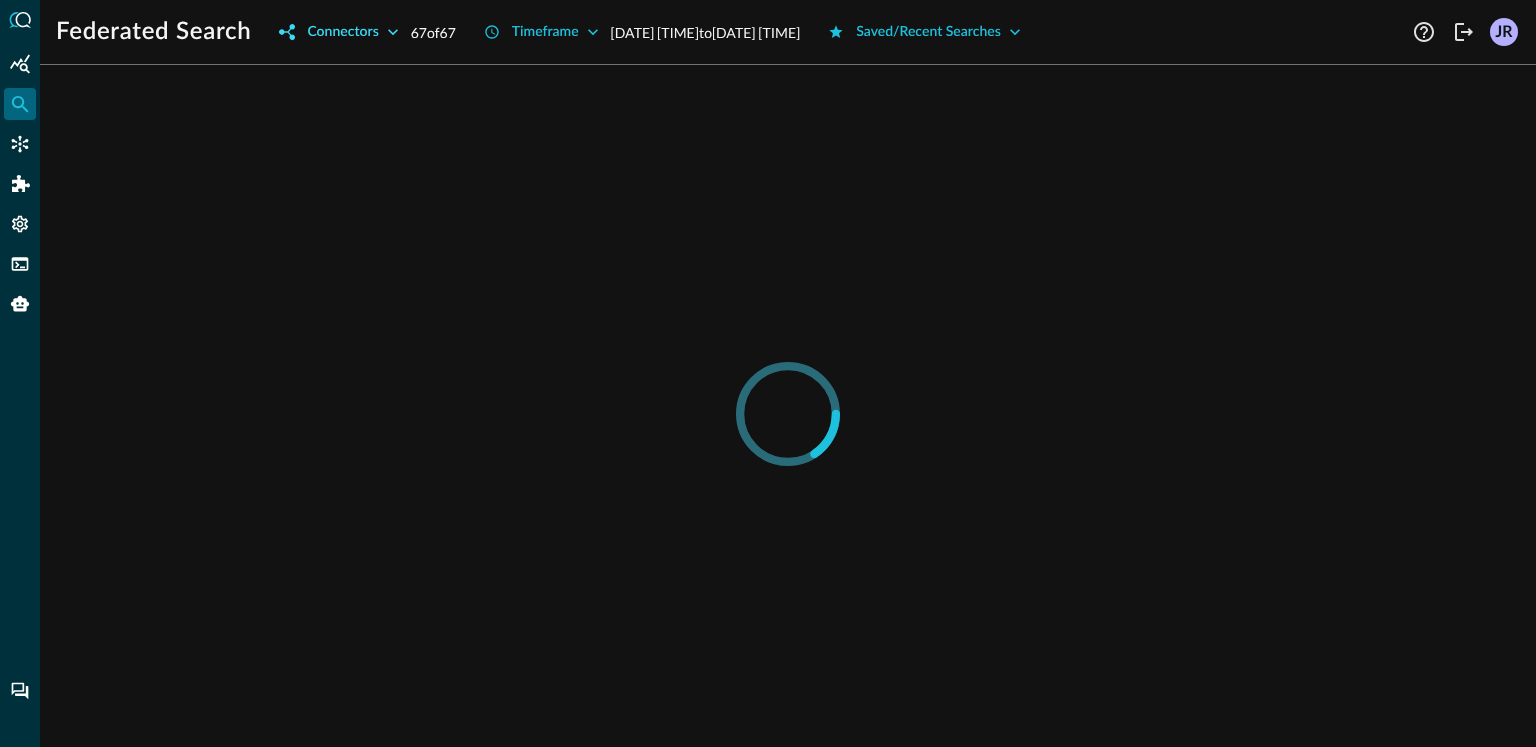 click on "Connectors" at bounding box center [342, 32] 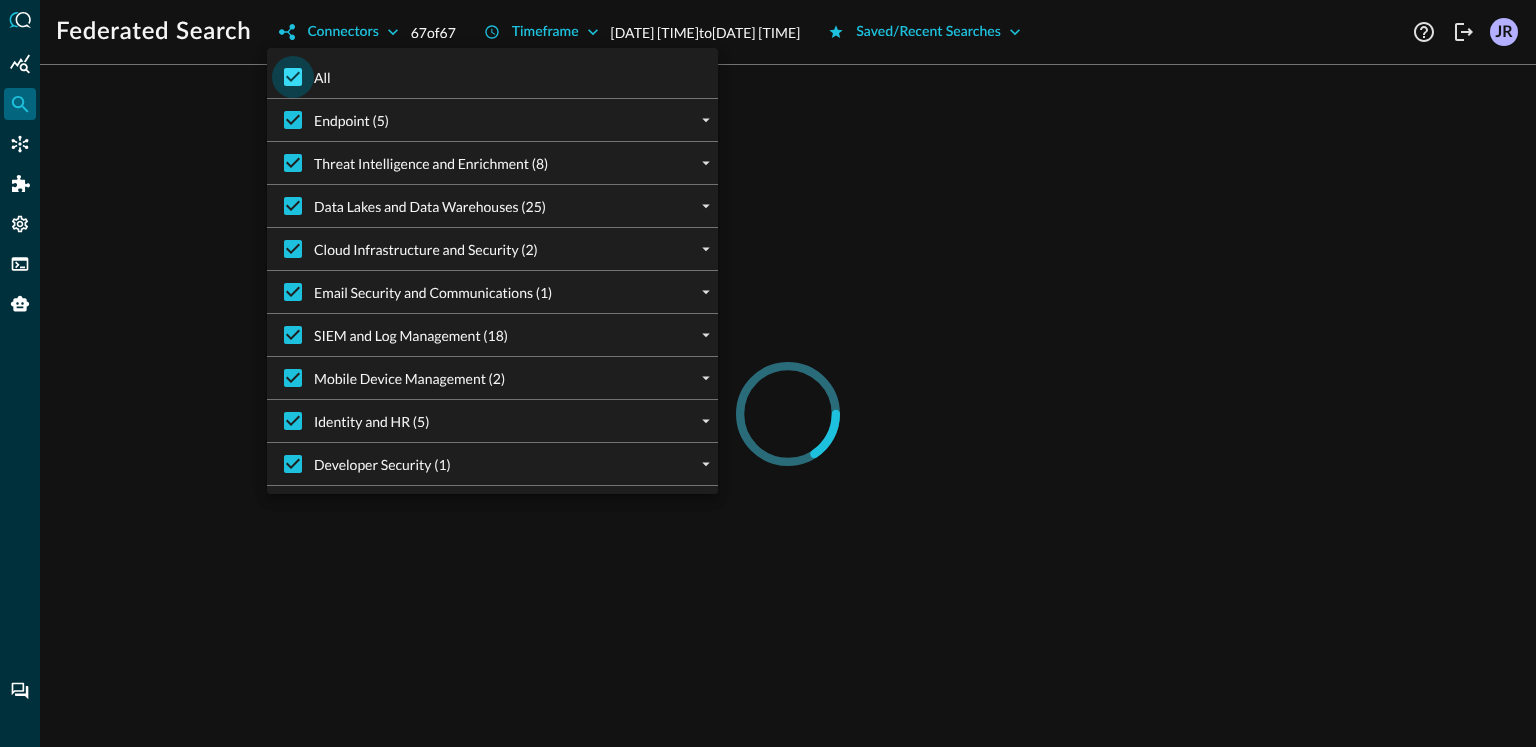 click on "All" at bounding box center (293, 77) 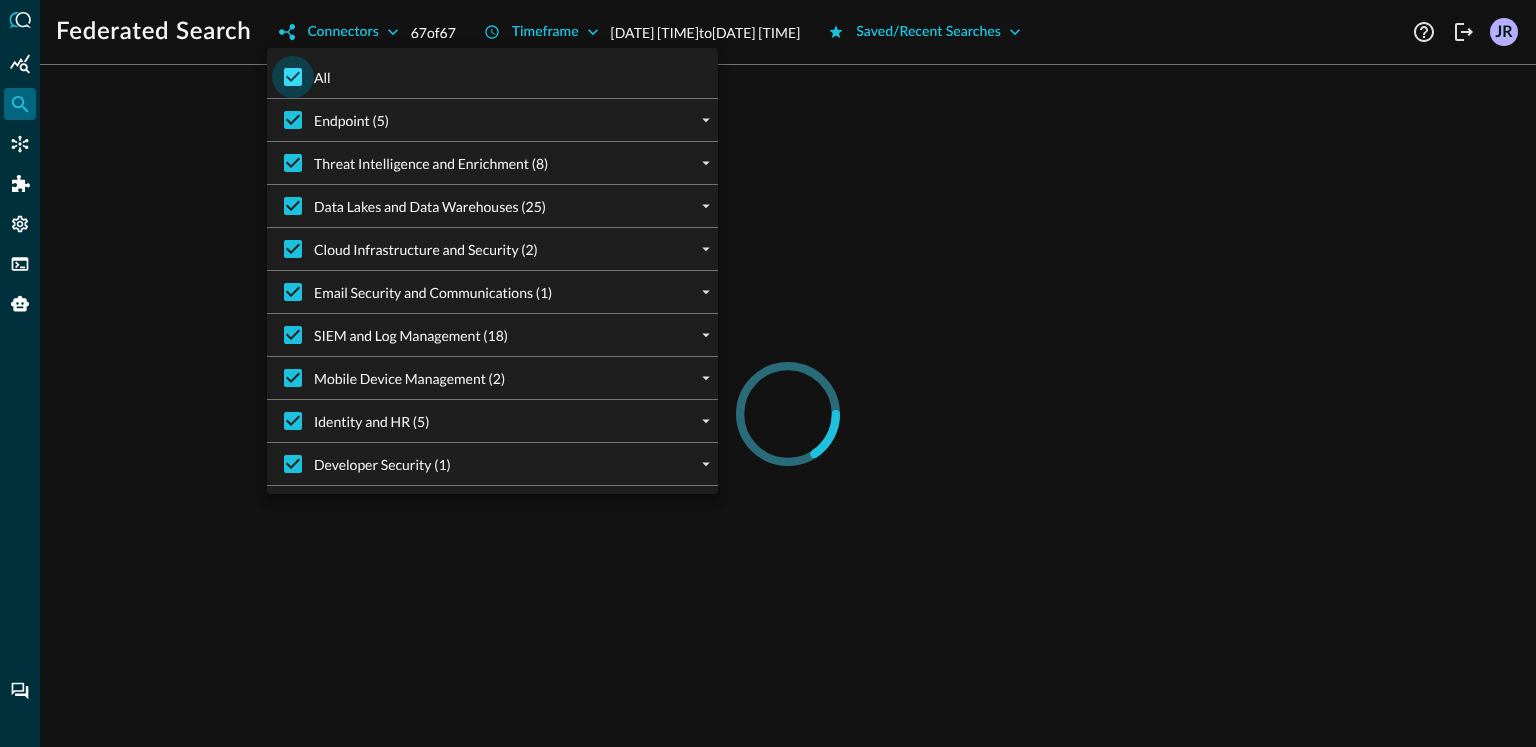checkbox on "false" 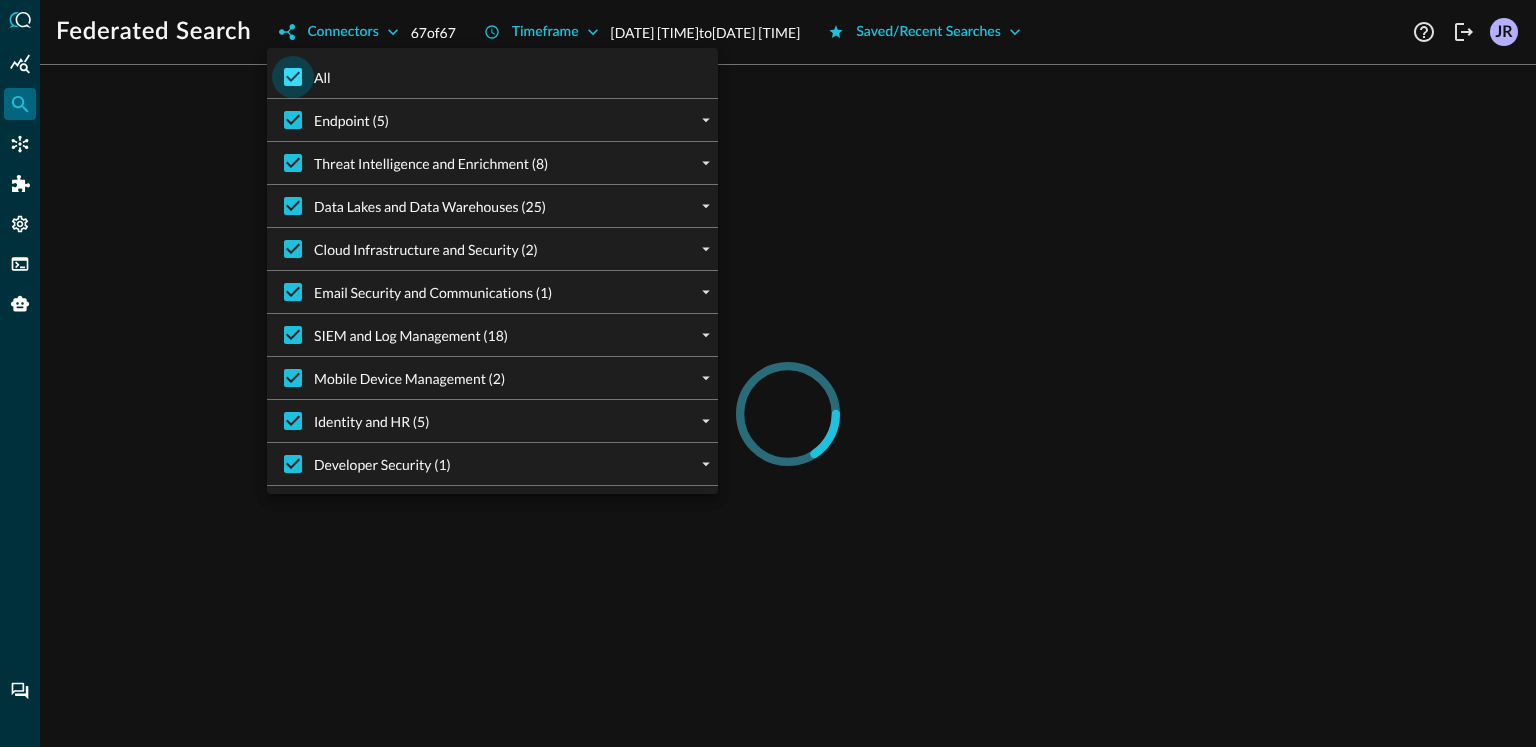 checkbox on "false" 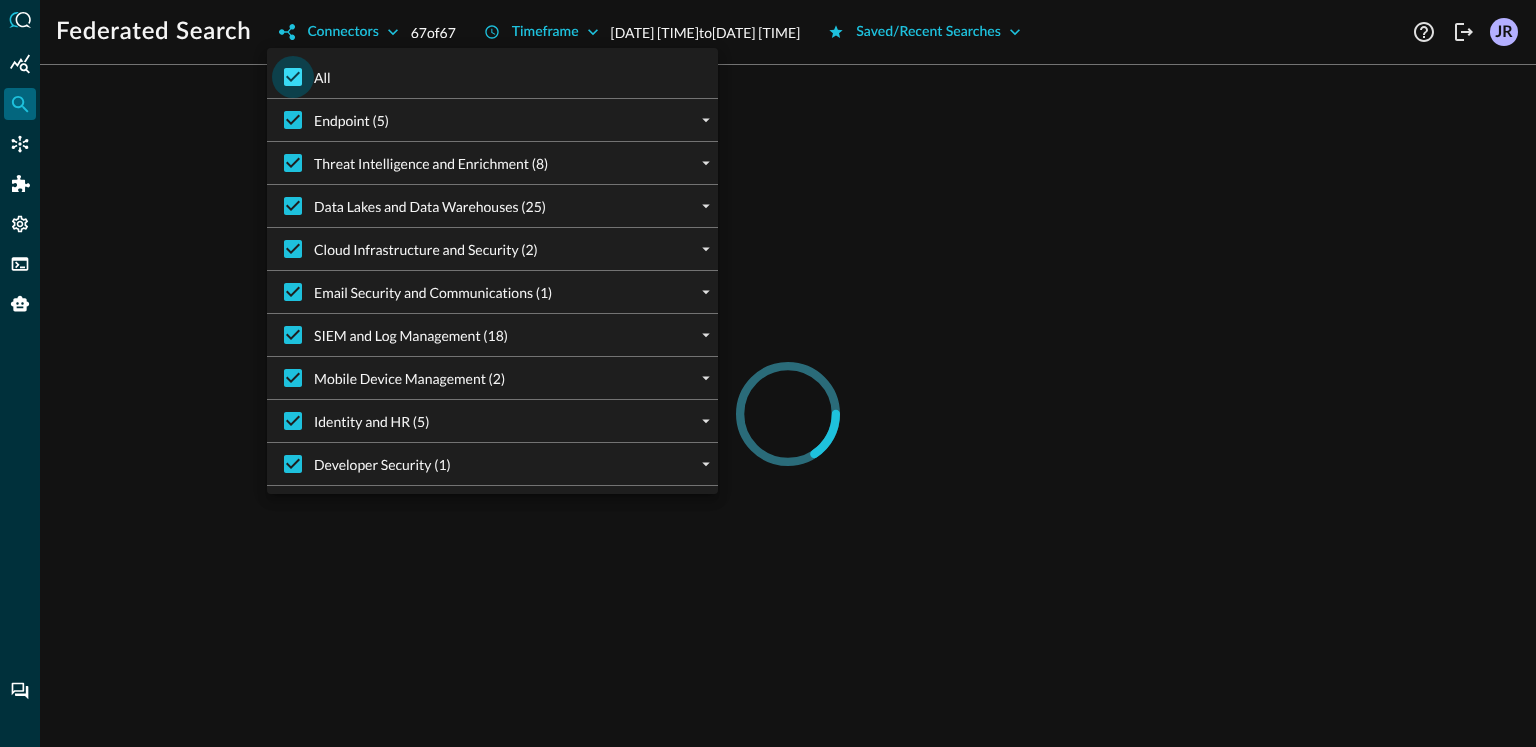 checkbox on "false" 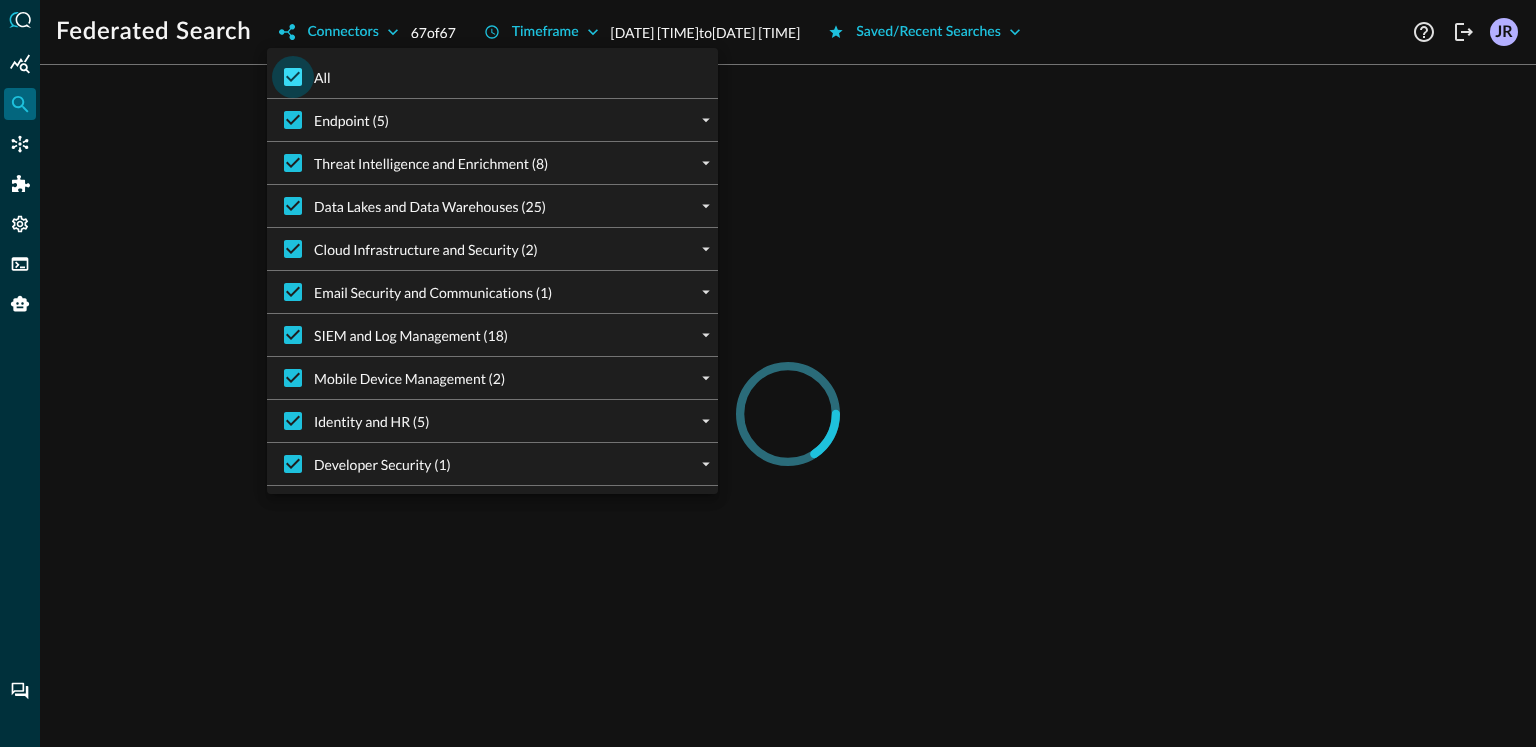 checkbox on "false" 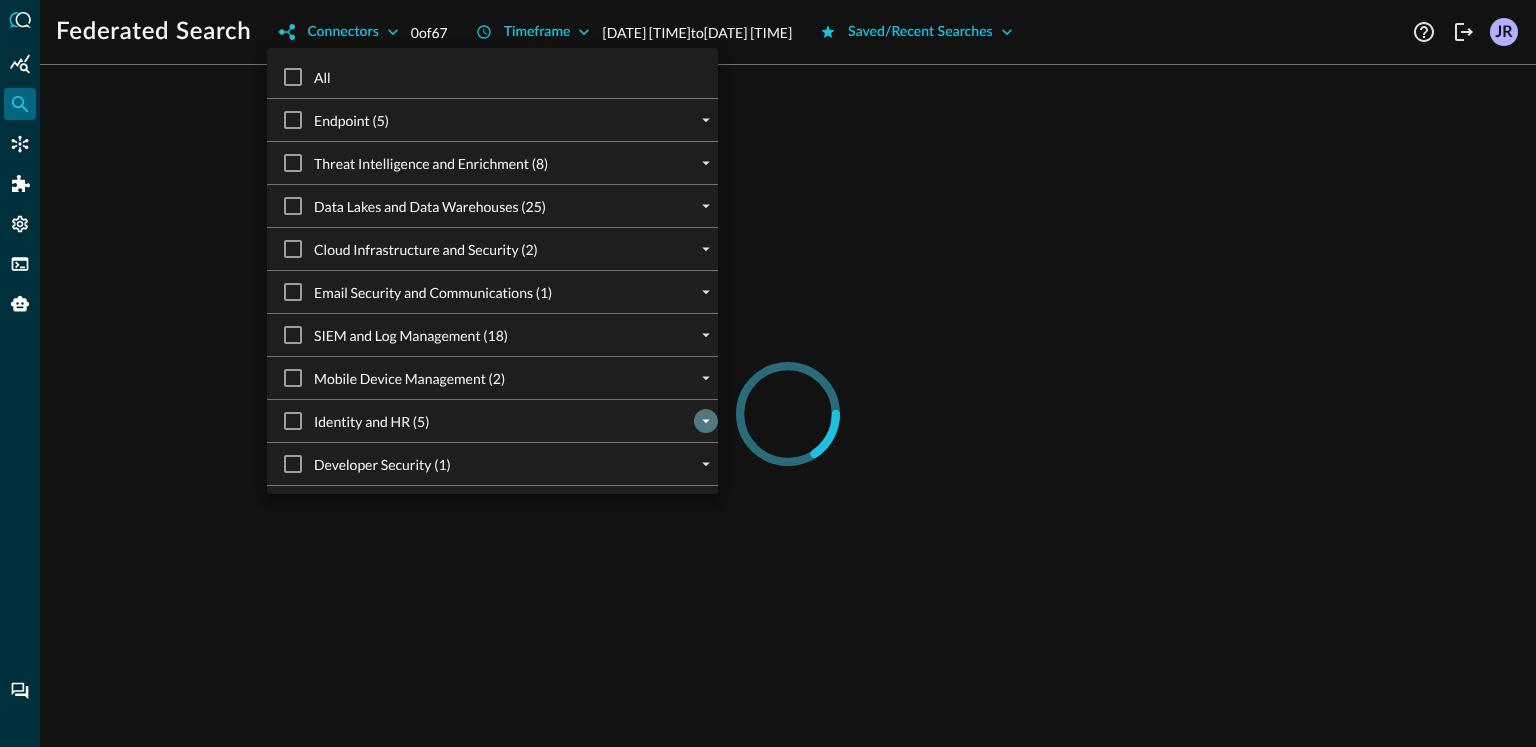 click at bounding box center [706, 421] 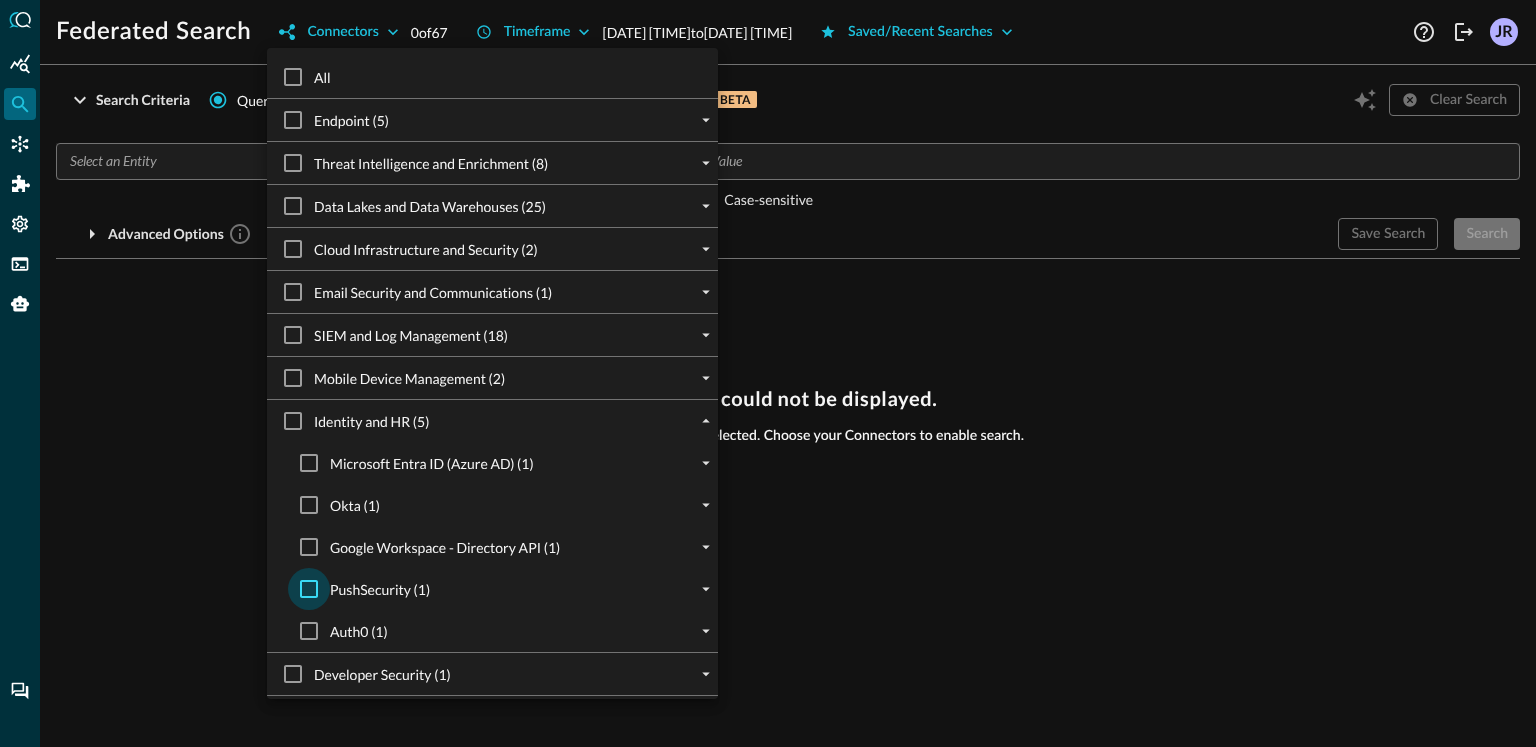 click on "PushSecurity (1)" at bounding box center [309, 589] 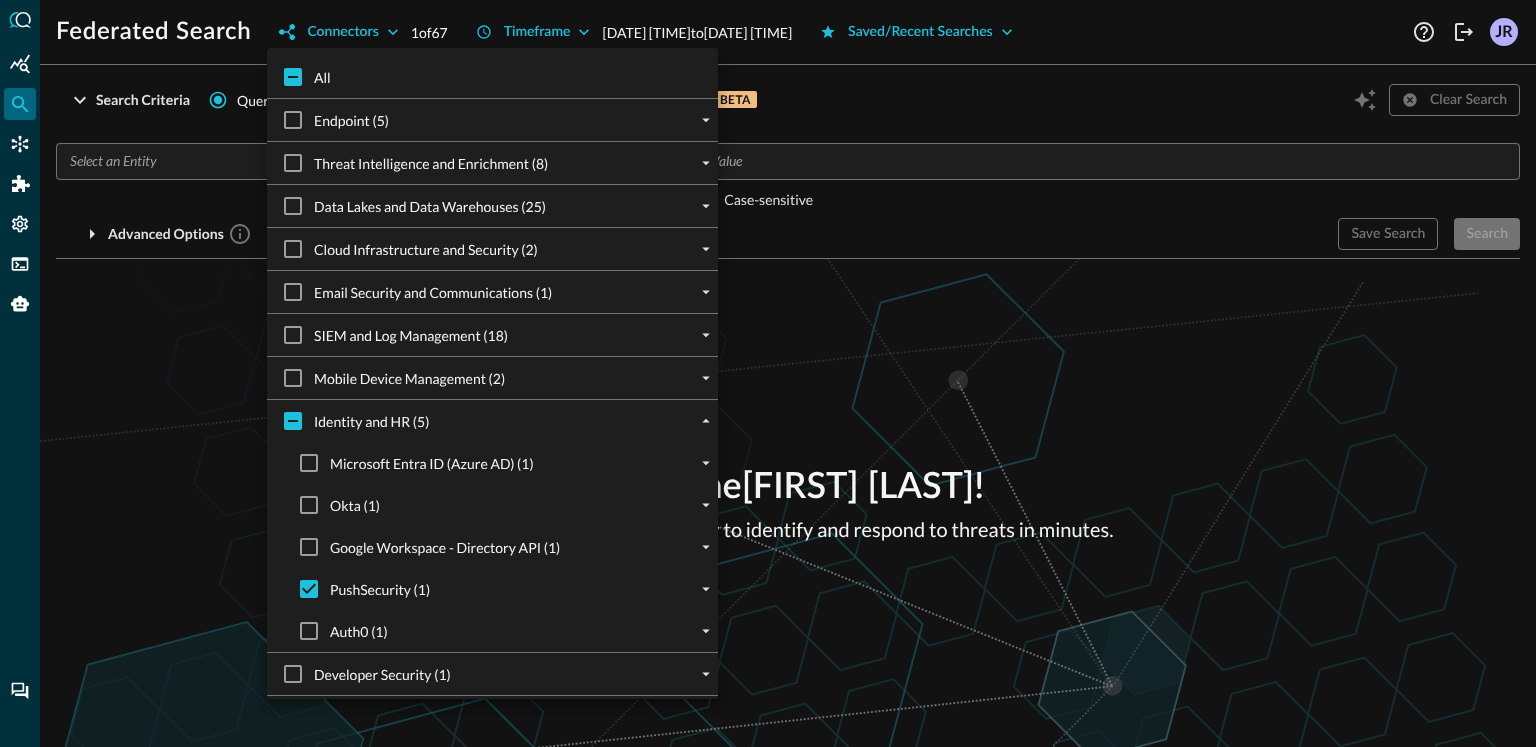 click at bounding box center (768, 373) 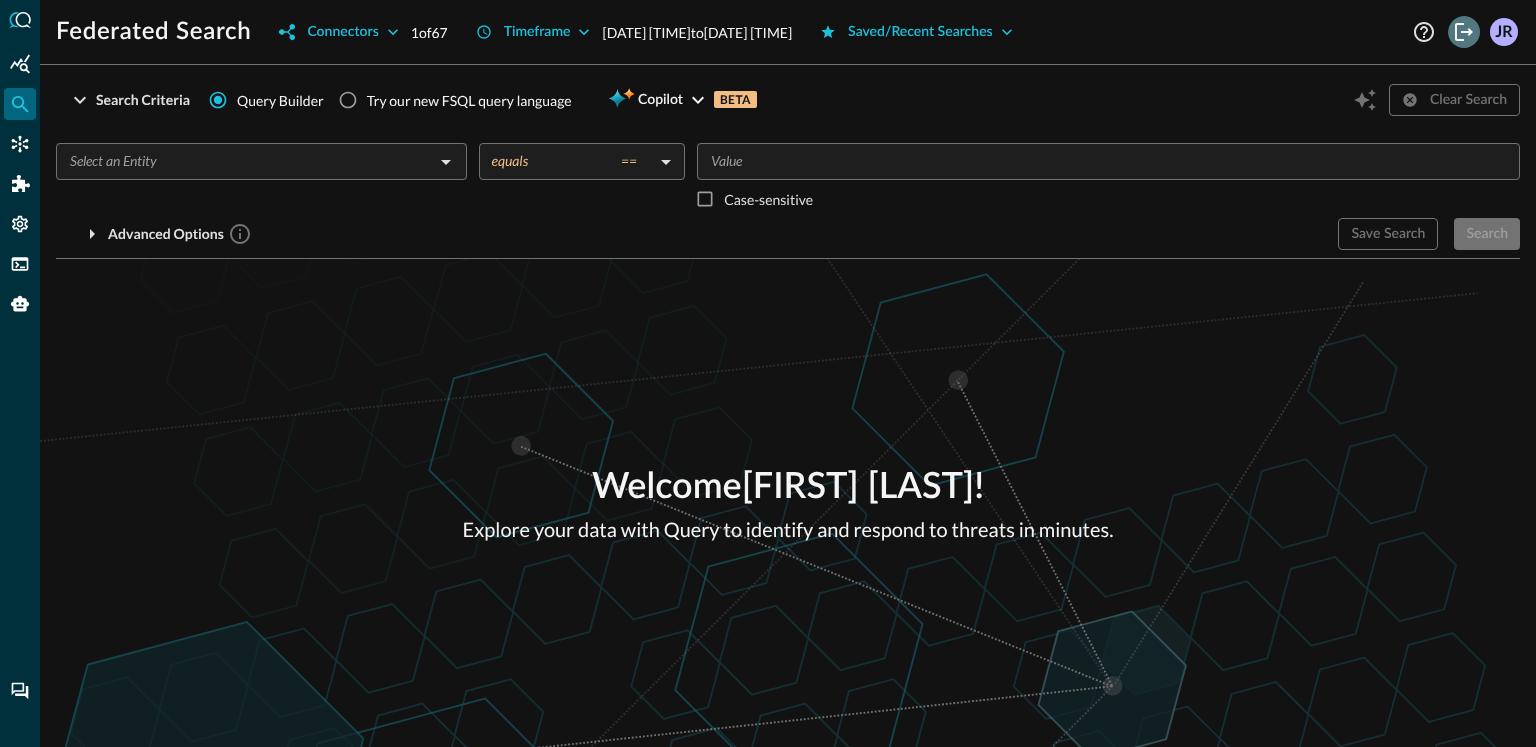 click 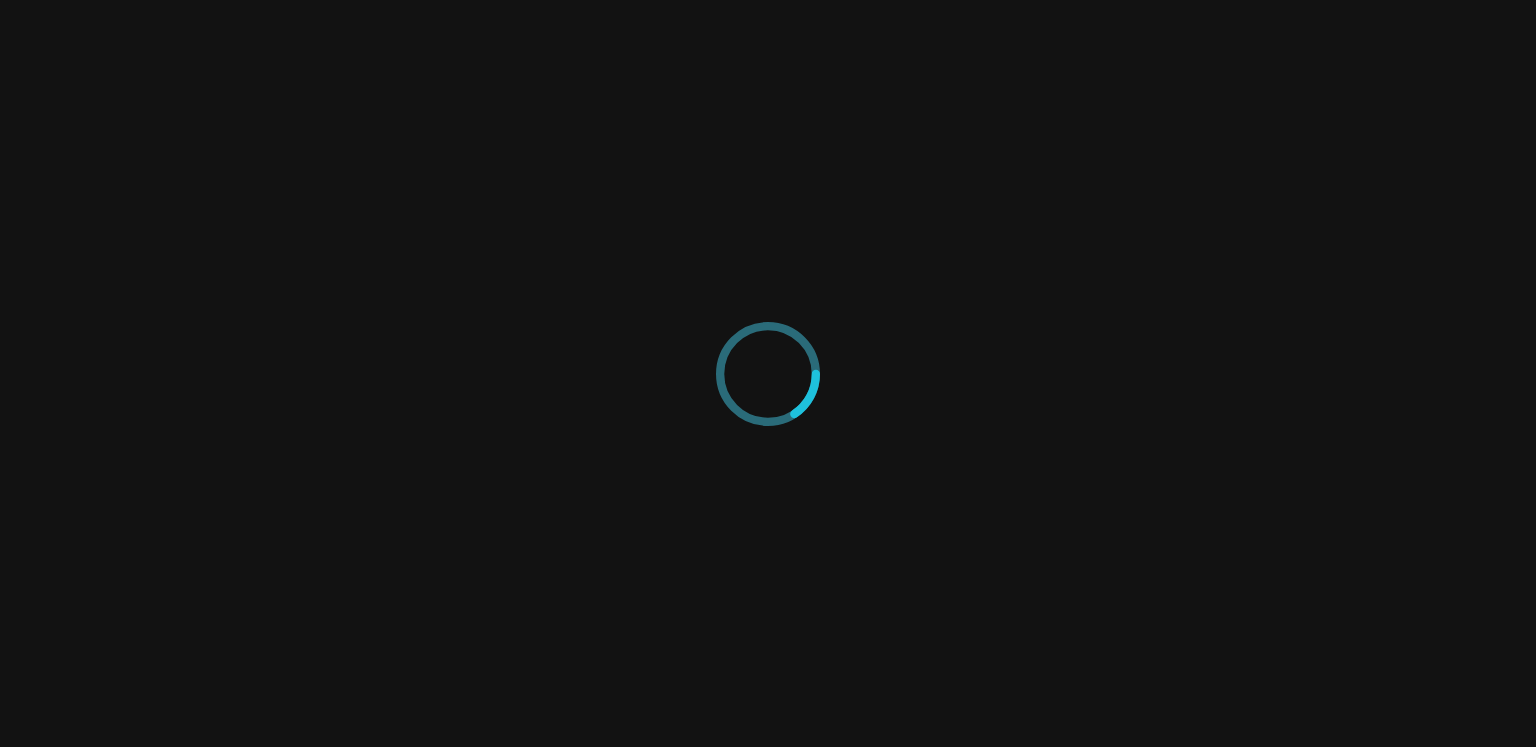 scroll, scrollTop: 0, scrollLeft: 0, axis: both 